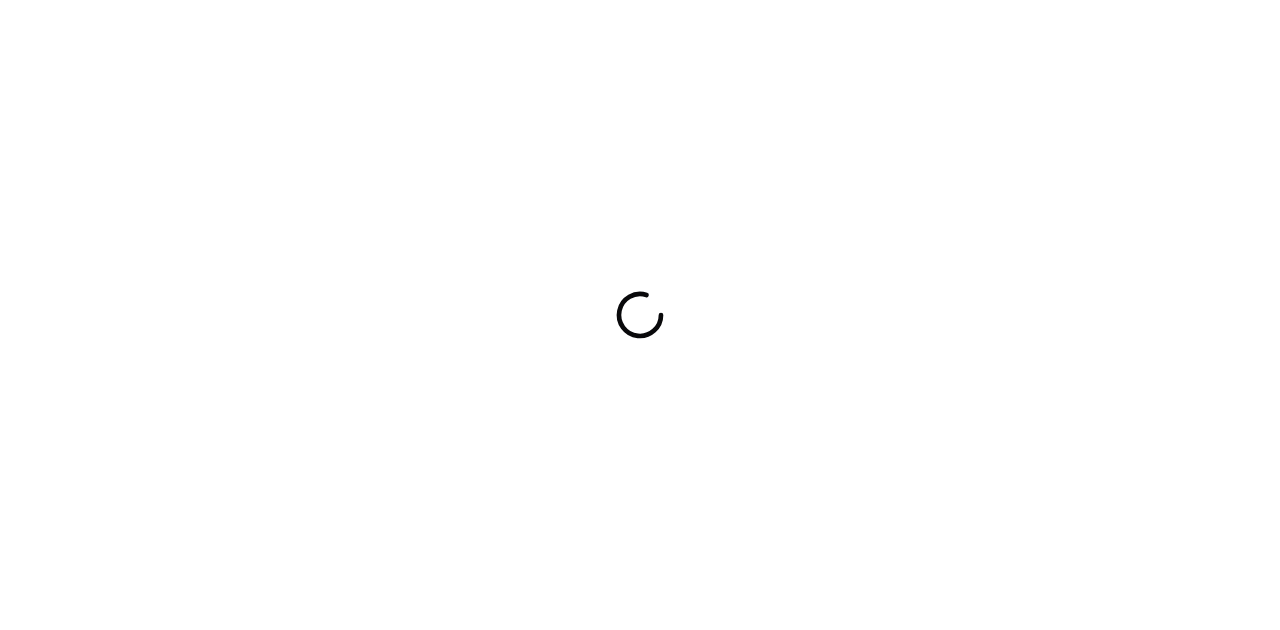 scroll, scrollTop: 0, scrollLeft: 0, axis: both 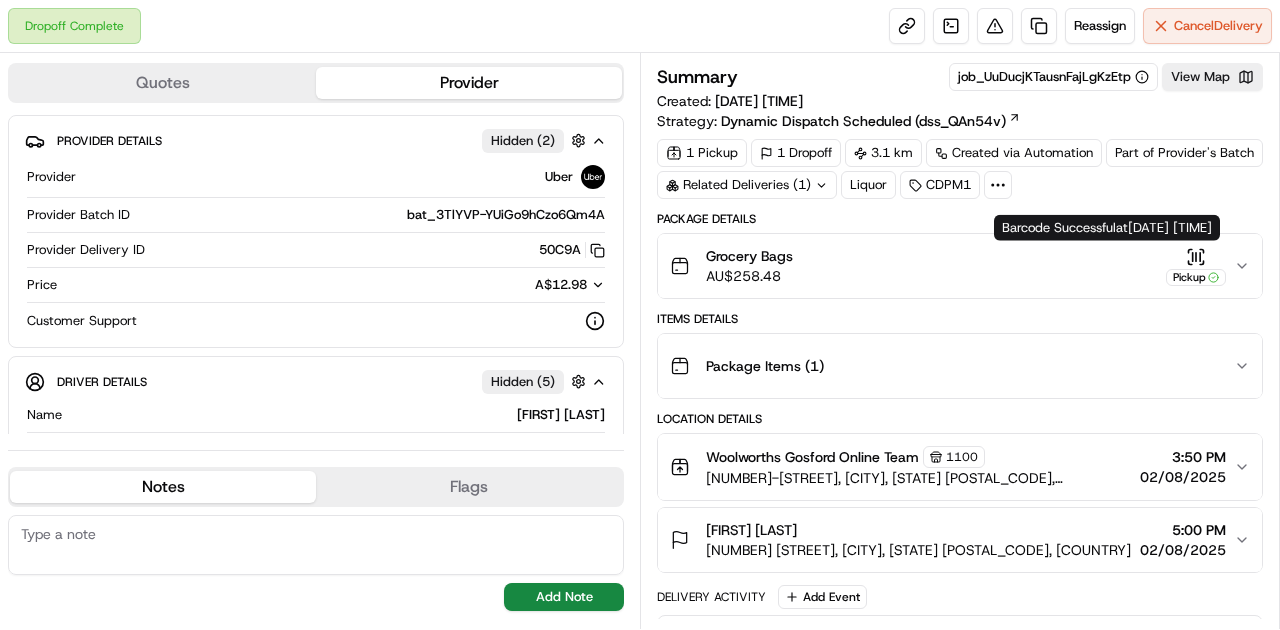 click 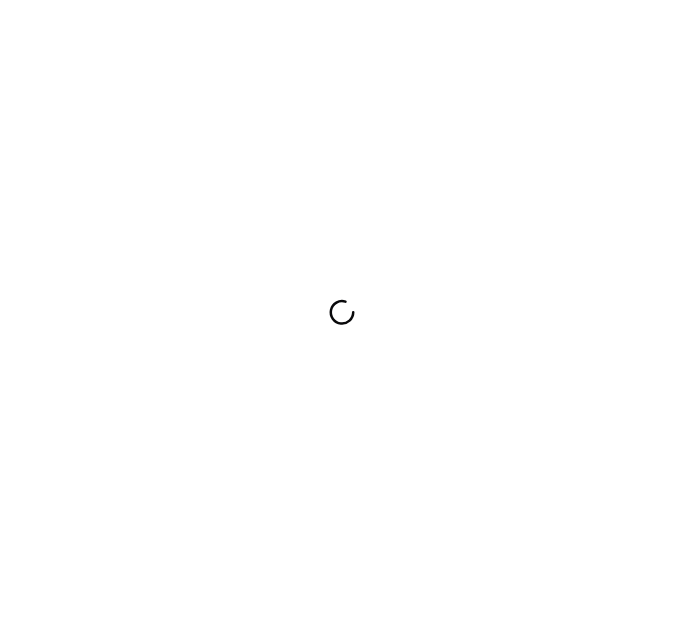 scroll, scrollTop: 0, scrollLeft: 0, axis: both 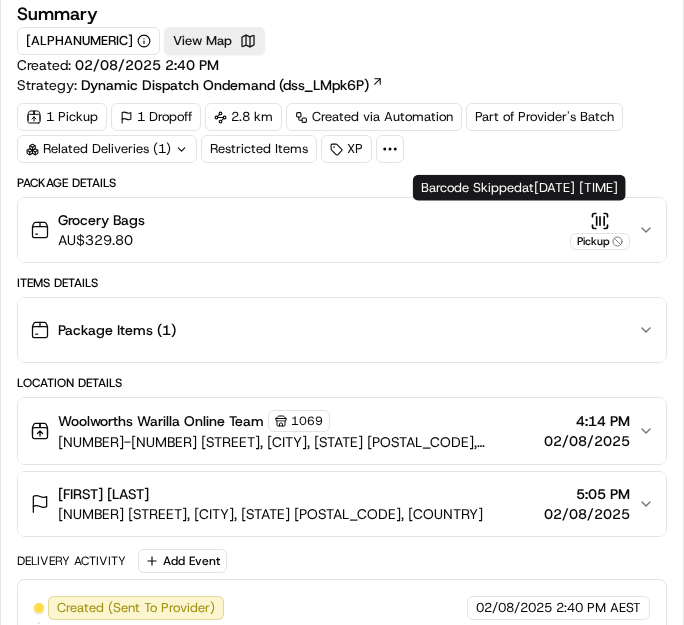 click 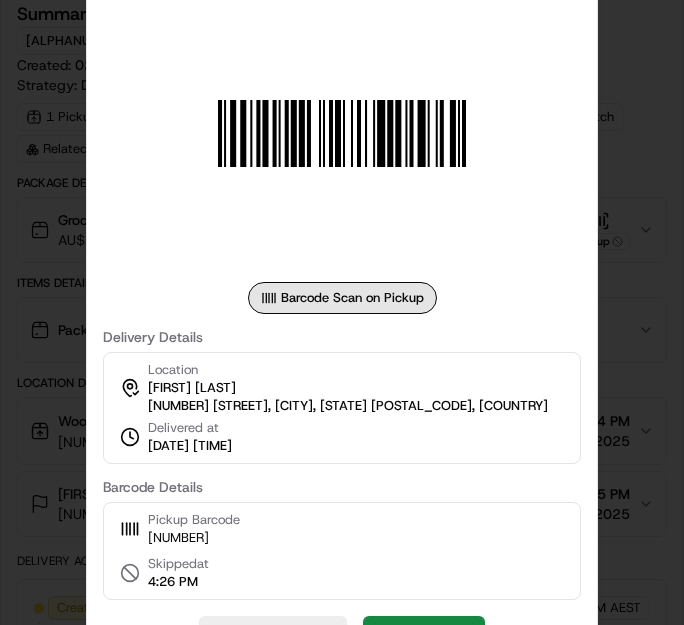 click at bounding box center (342, 312) 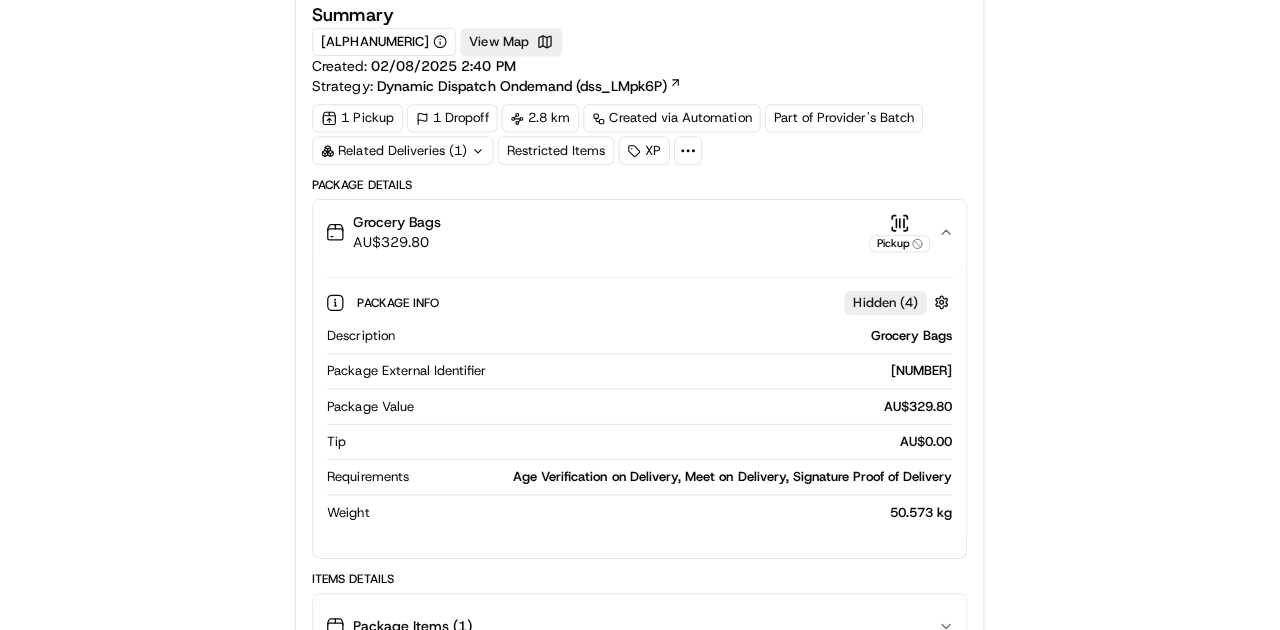 scroll, scrollTop: 0, scrollLeft: 0, axis: both 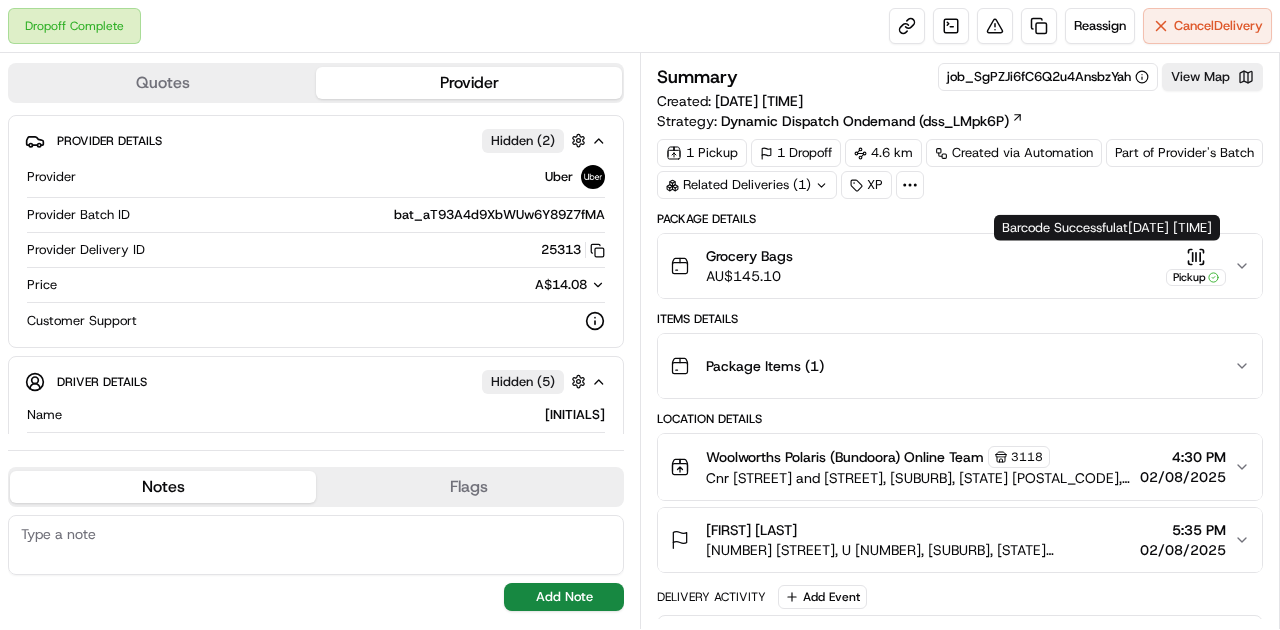 click 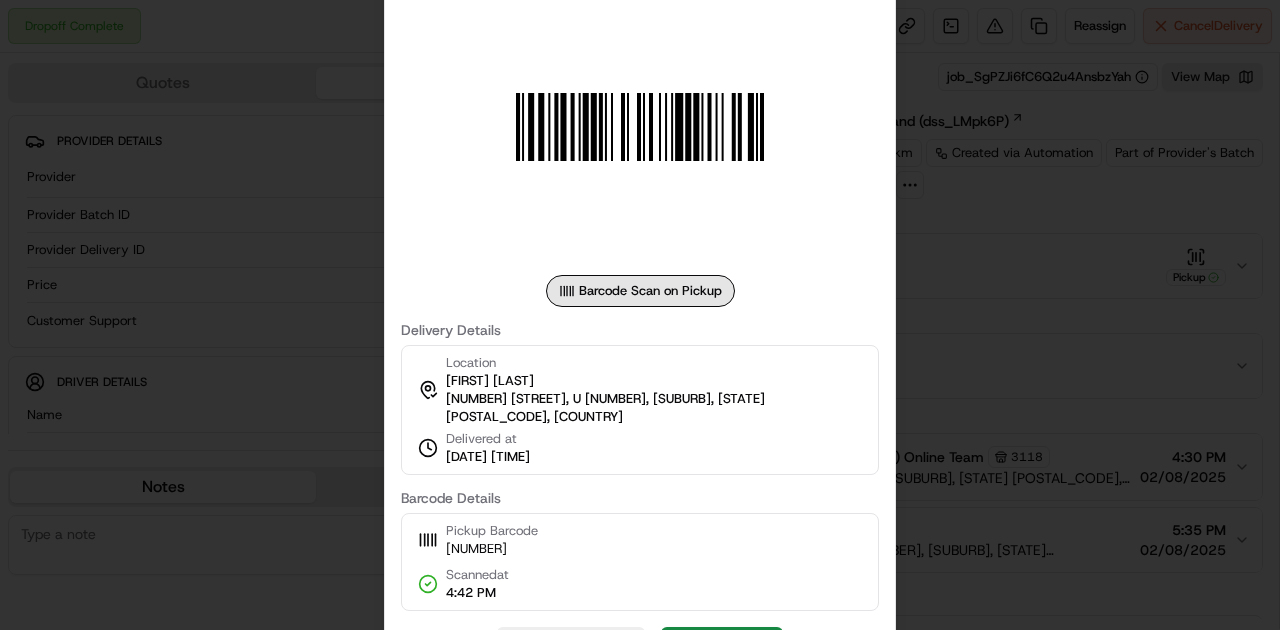click at bounding box center (640, 315) 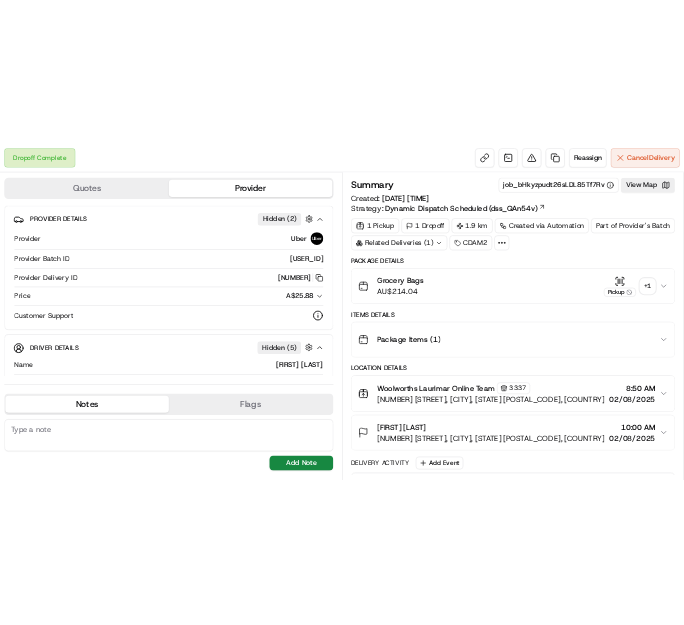 scroll, scrollTop: 0, scrollLeft: 0, axis: both 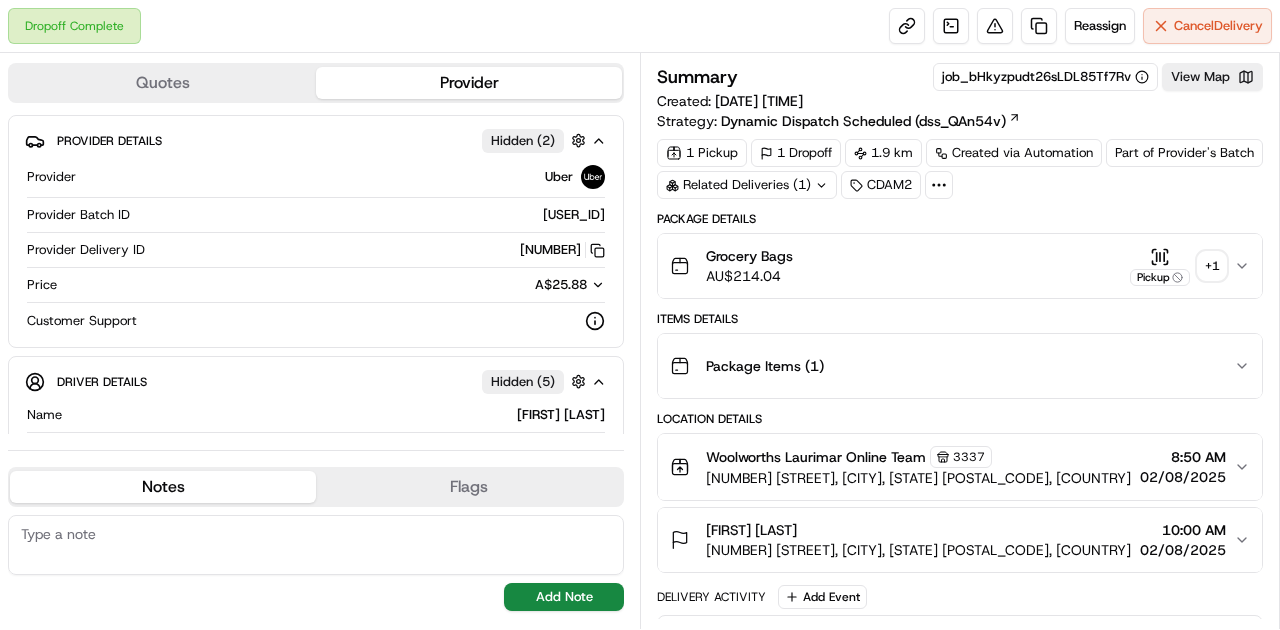 click 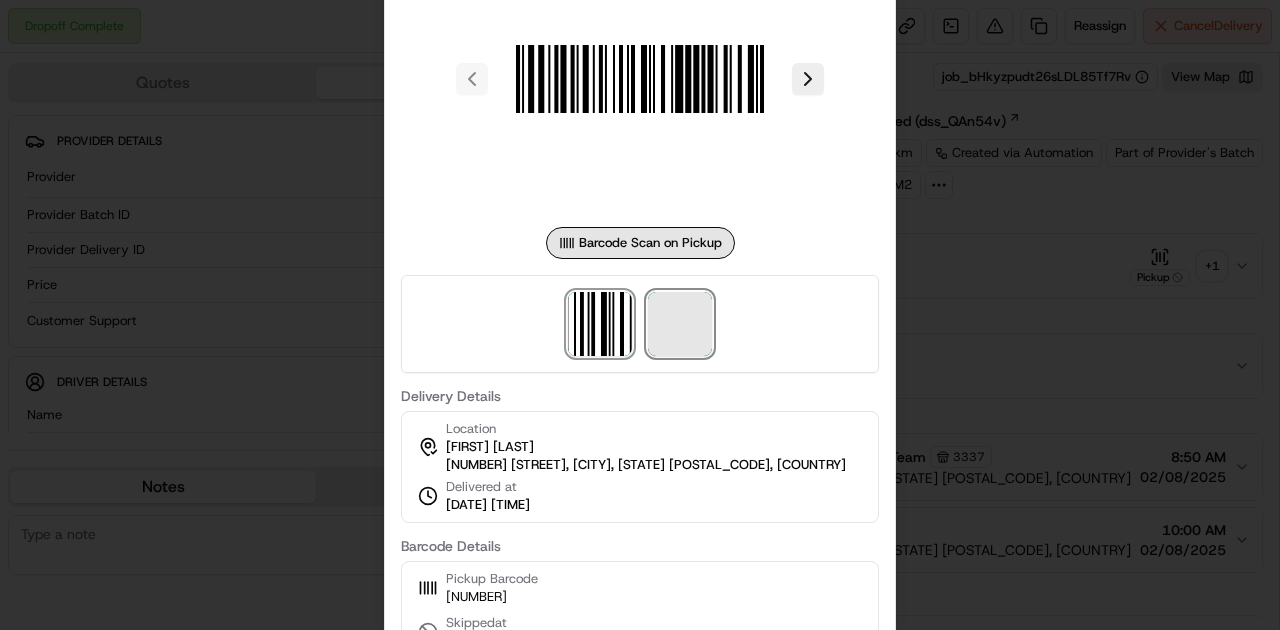 click at bounding box center (680, 324) 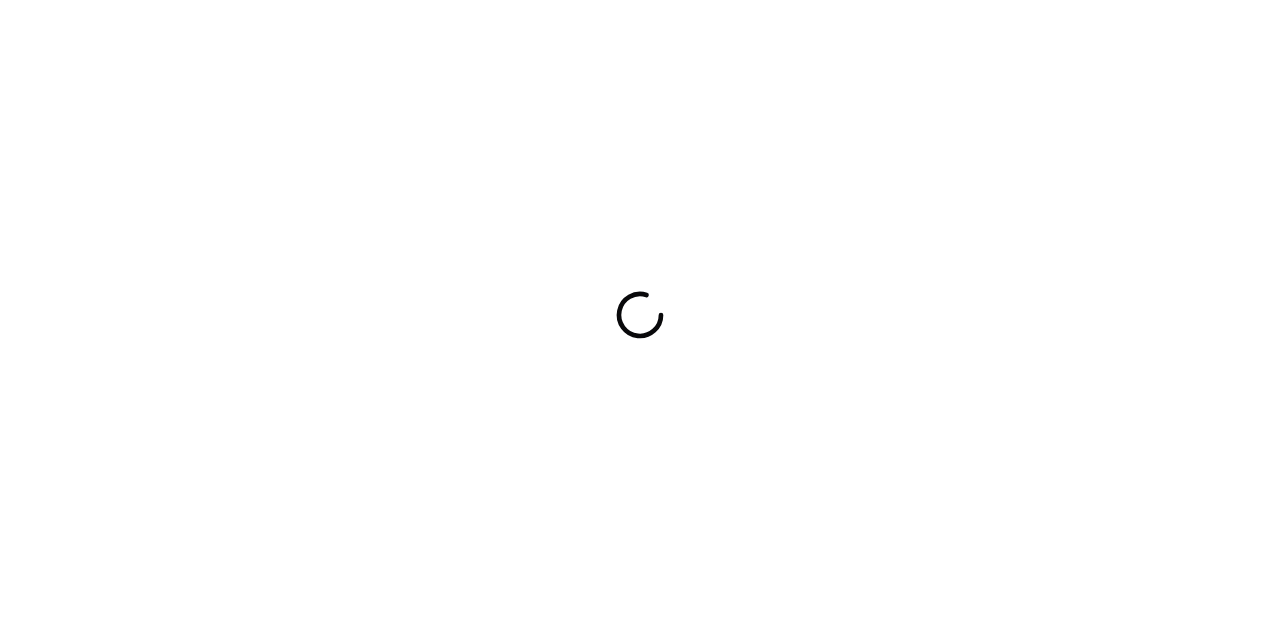 scroll, scrollTop: 0, scrollLeft: 0, axis: both 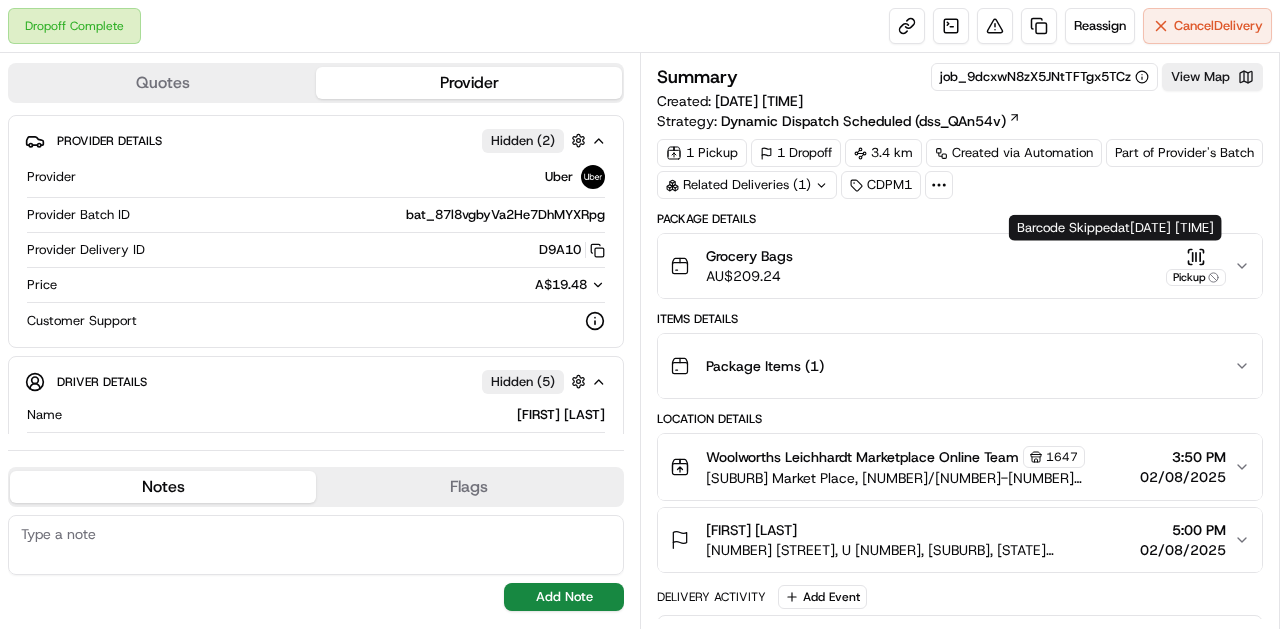click 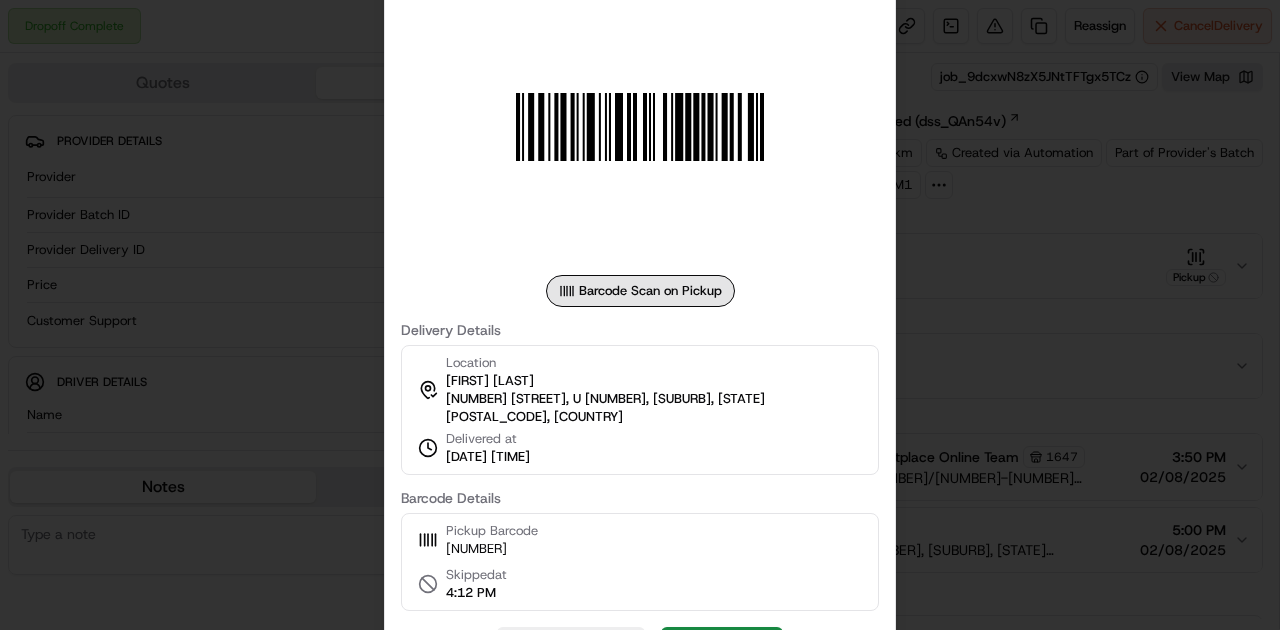 click at bounding box center (640, 315) 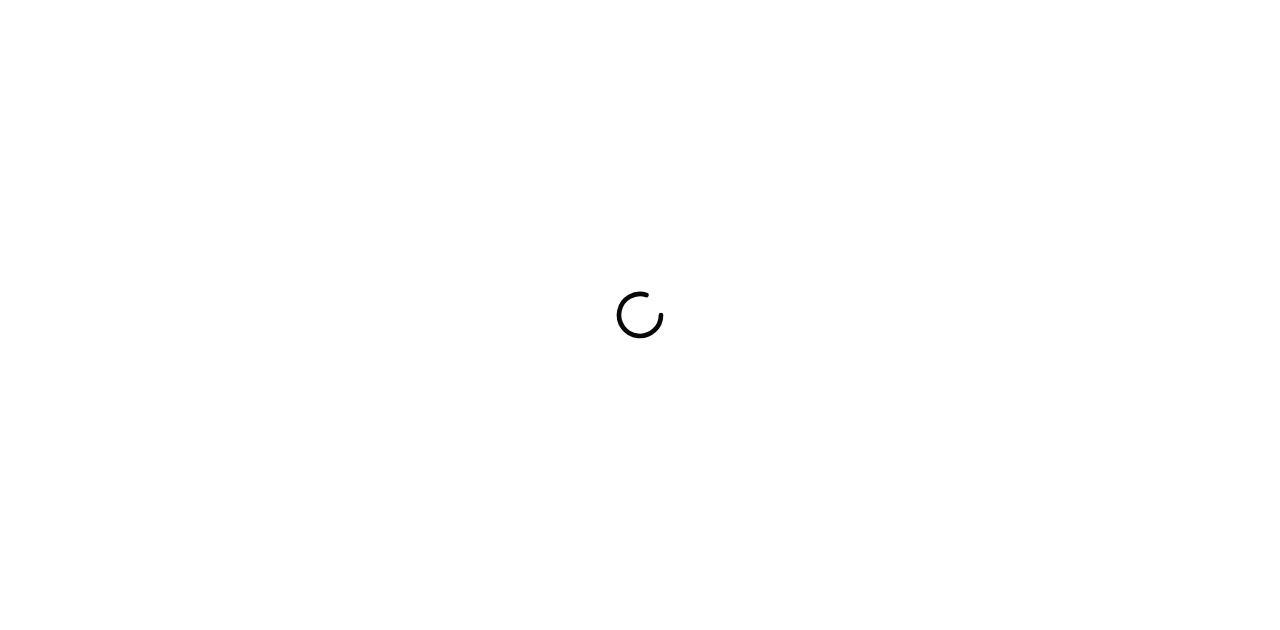 scroll, scrollTop: 0, scrollLeft: 0, axis: both 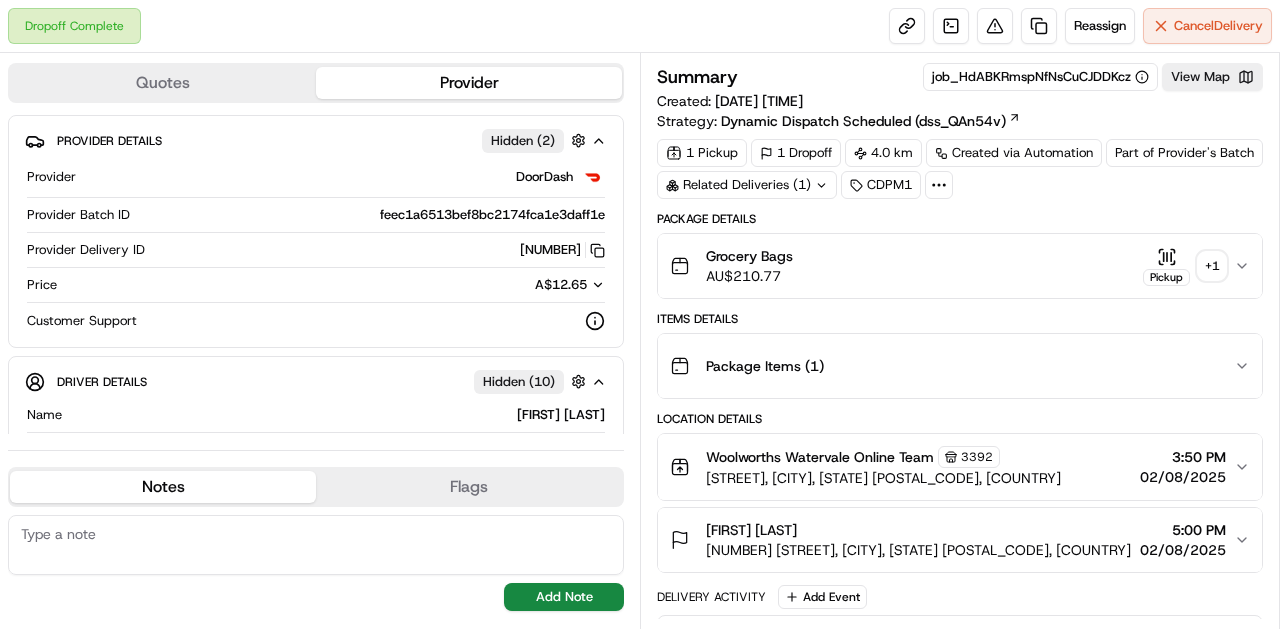 click 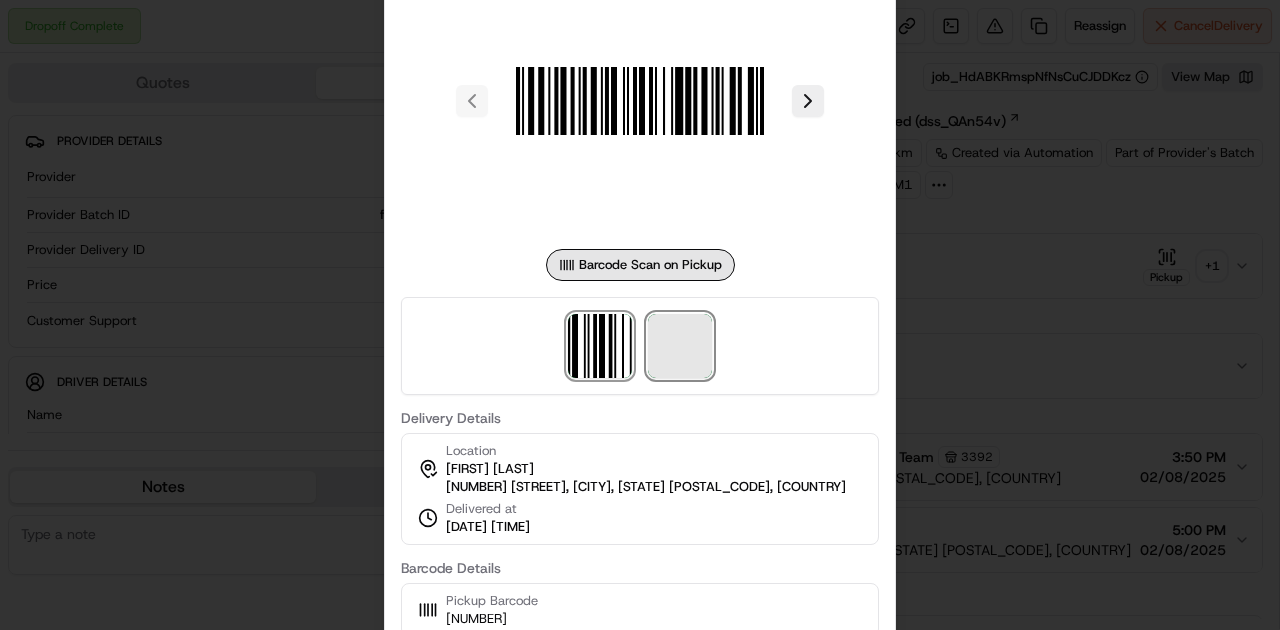 click at bounding box center (680, 346) 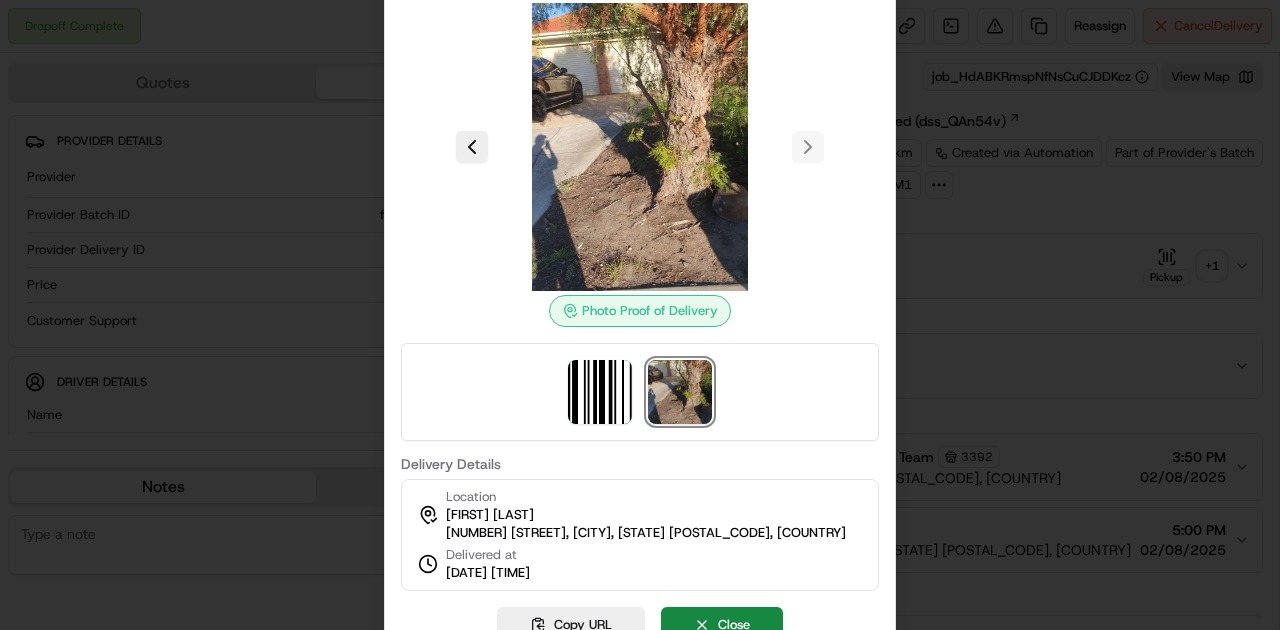 click at bounding box center (640, 315) 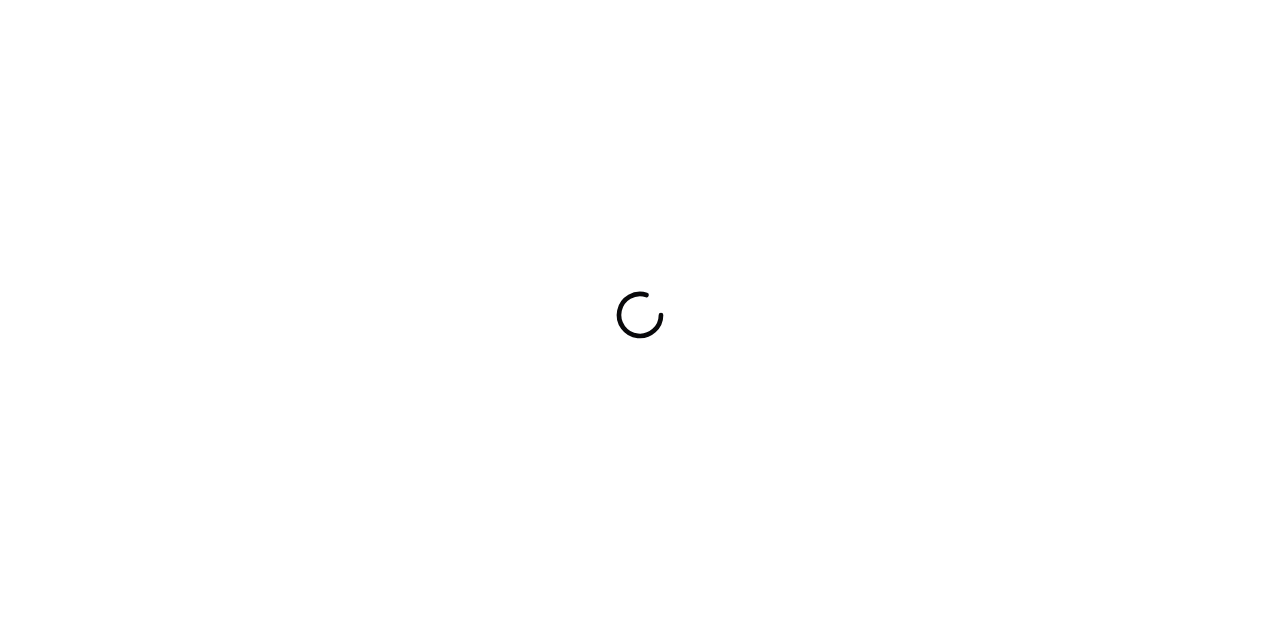 scroll, scrollTop: 0, scrollLeft: 0, axis: both 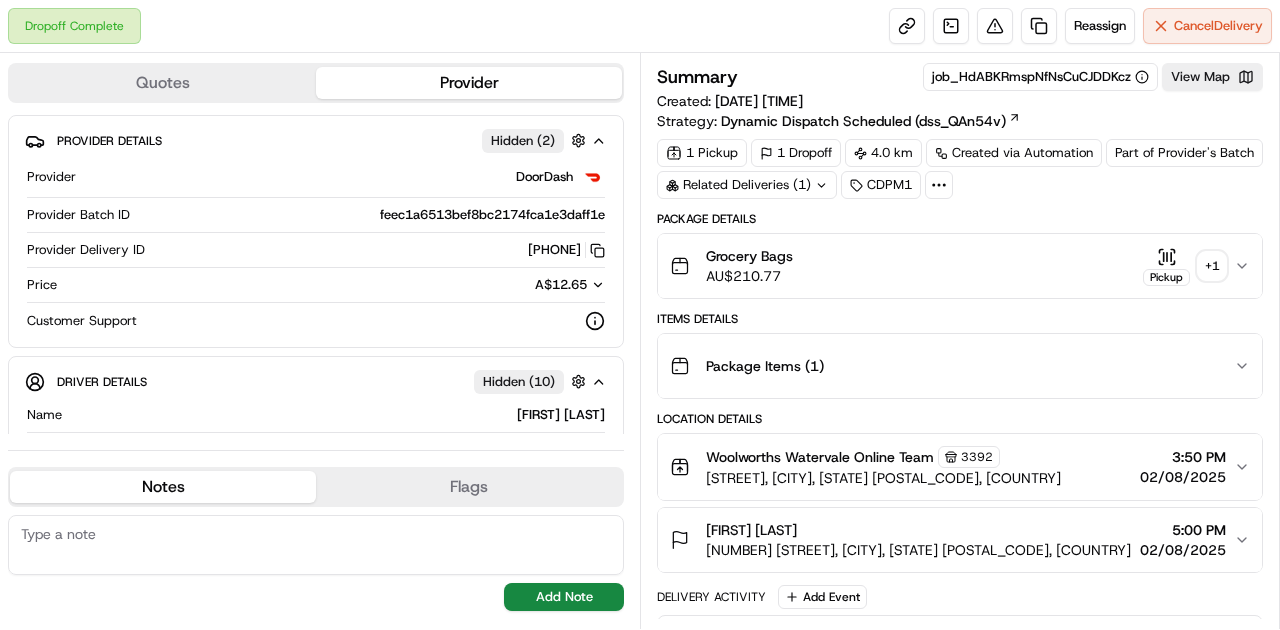 click 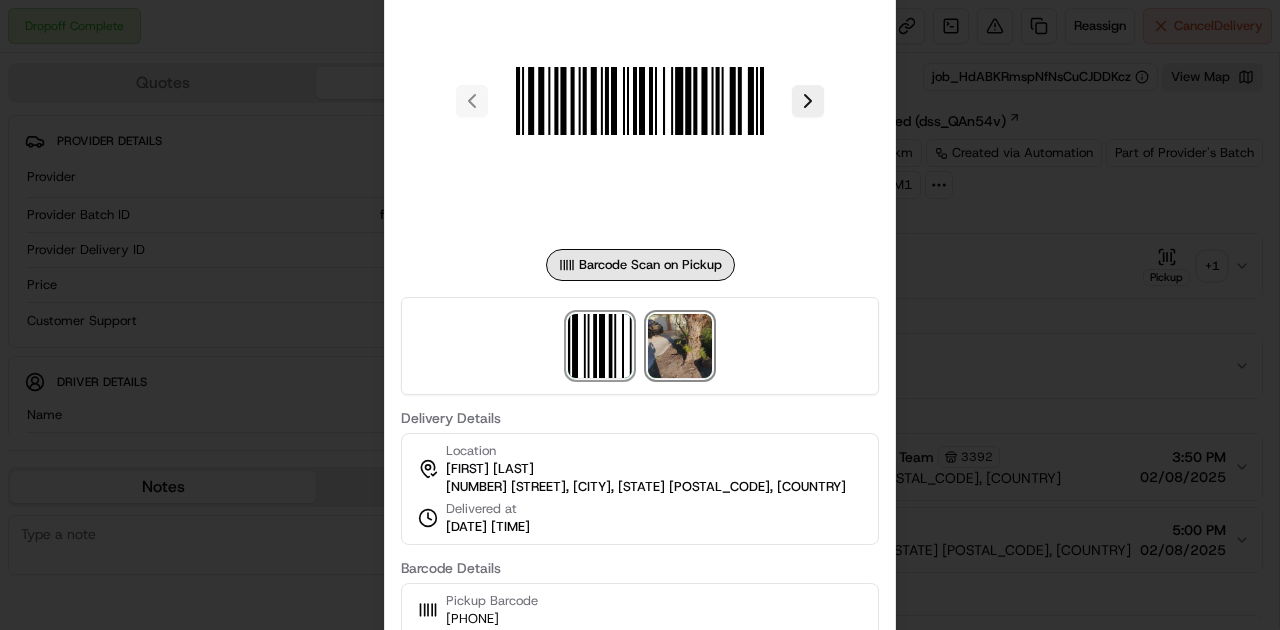 click at bounding box center [680, 346] 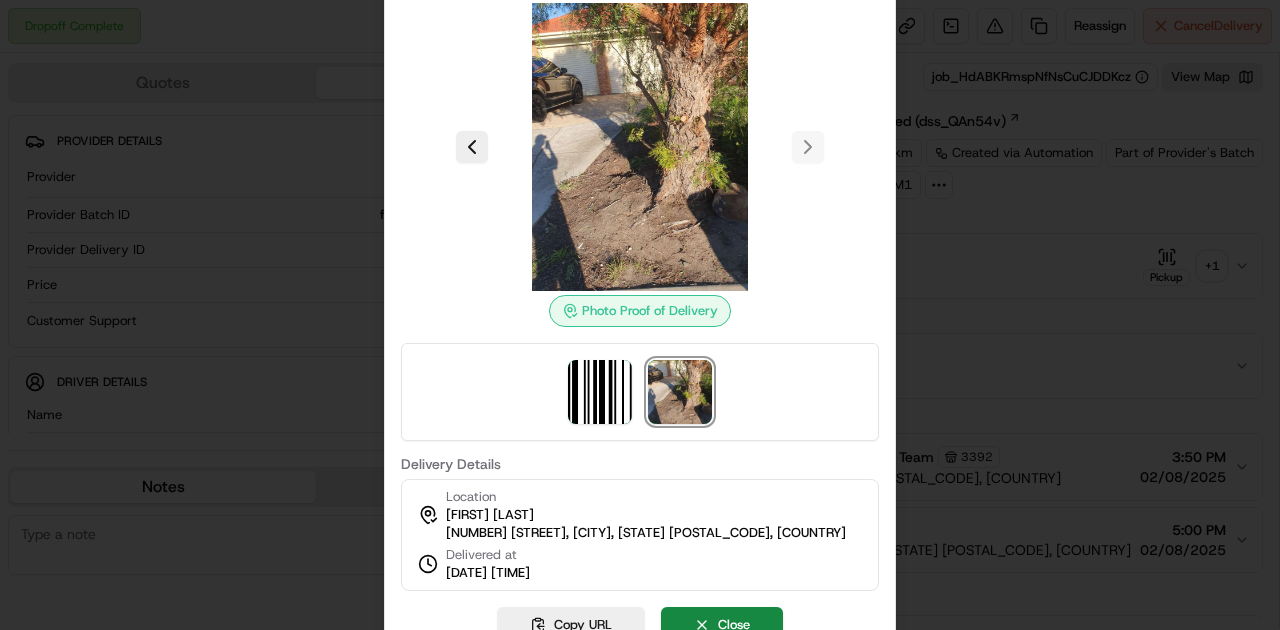 click at bounding box center [640, 315] 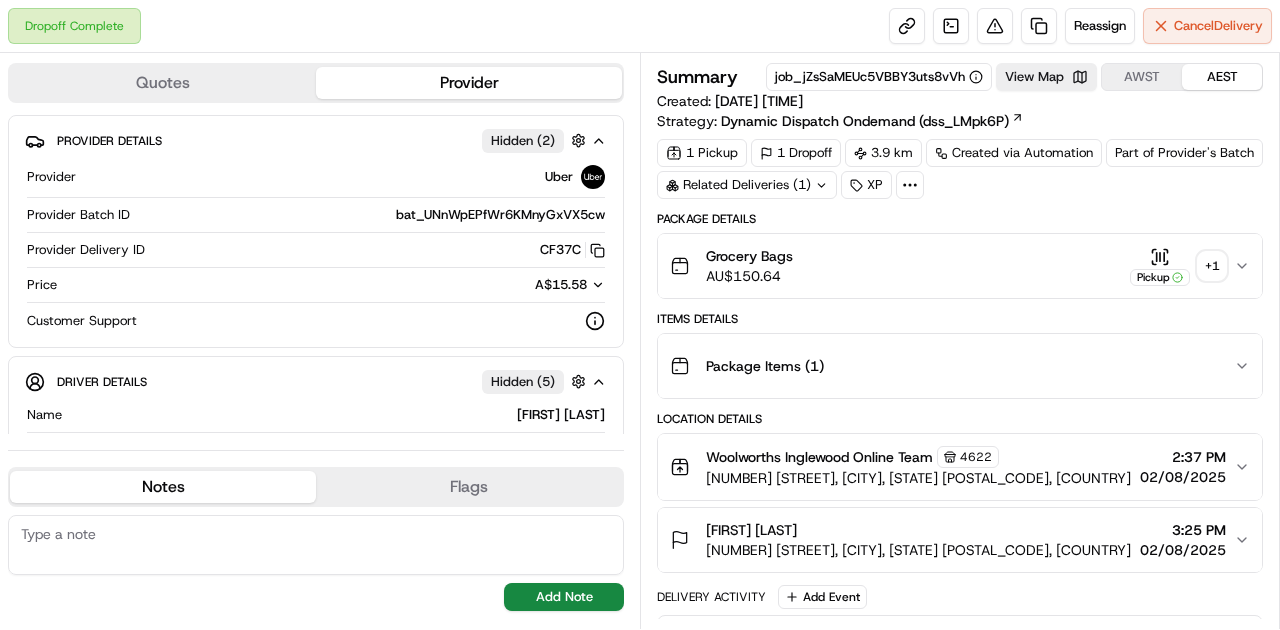 scroll, scrollTop: 0, scrollLeft: 0, axis: both 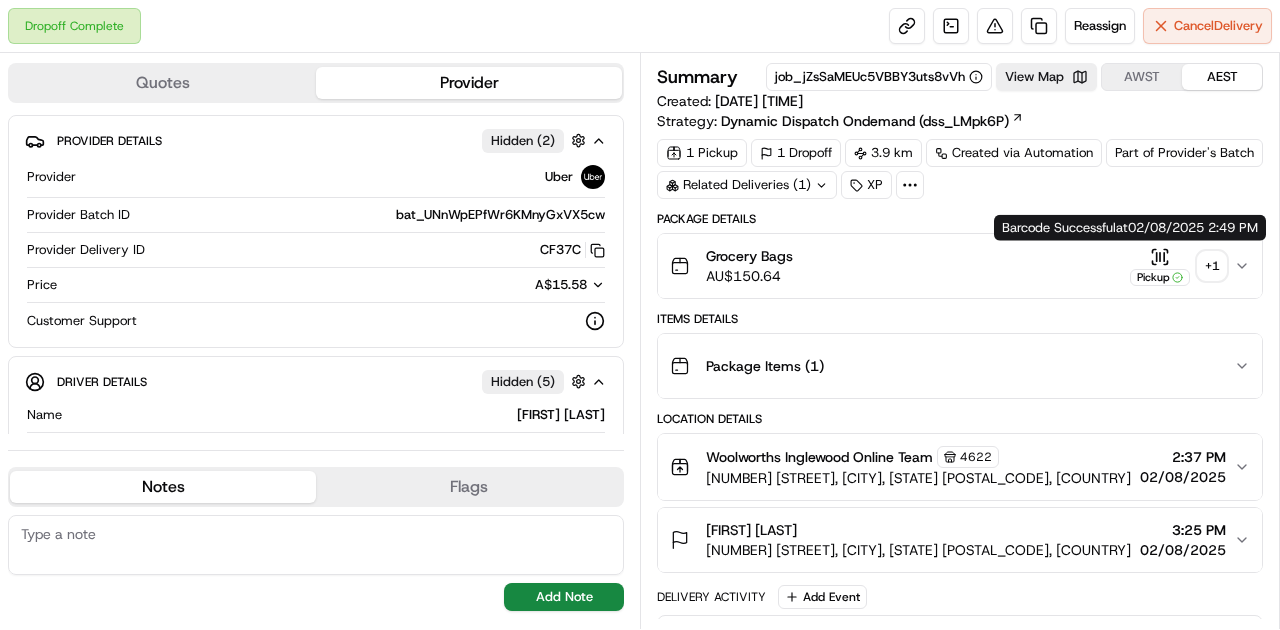 click 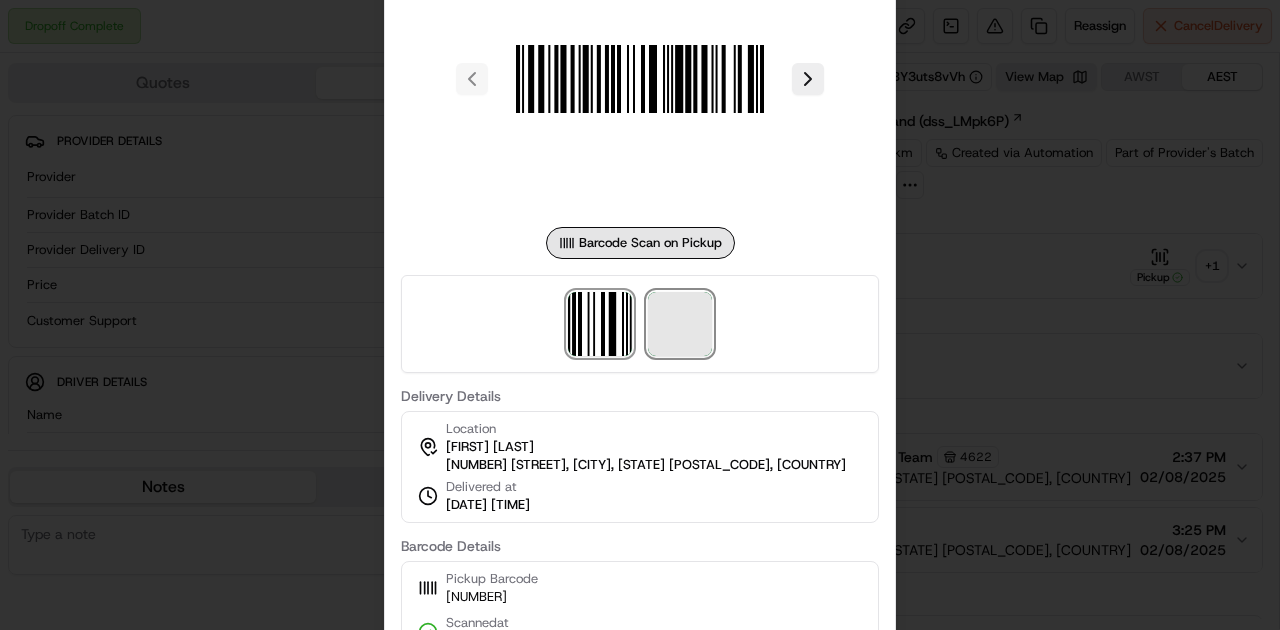 click at bounding box center [680, 324] 